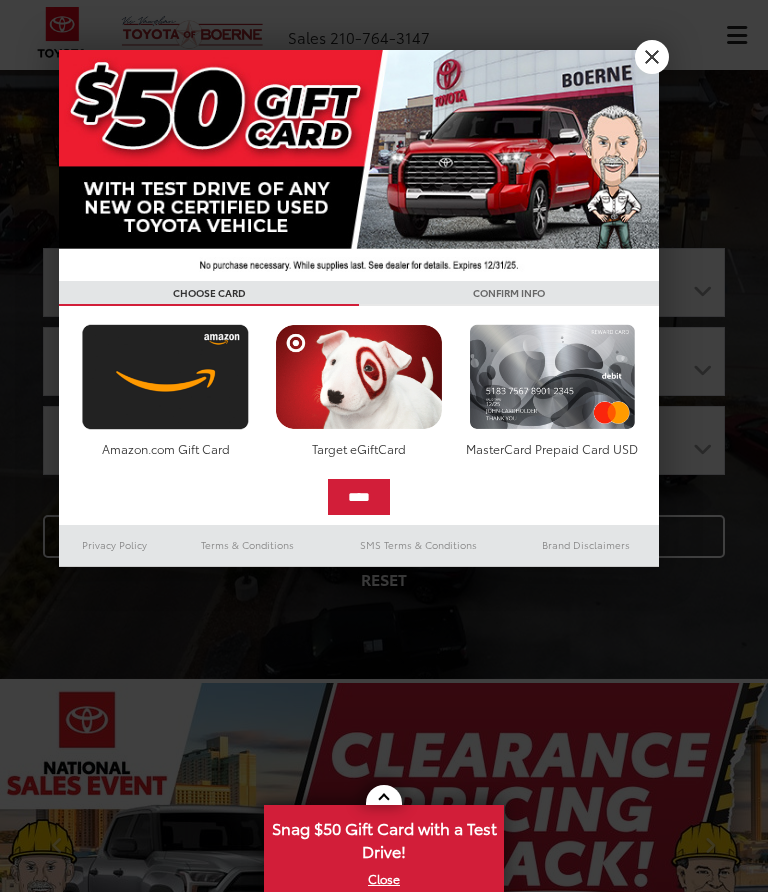 scroll, scrollTop: 0, scrollLeft: 0, axis: both 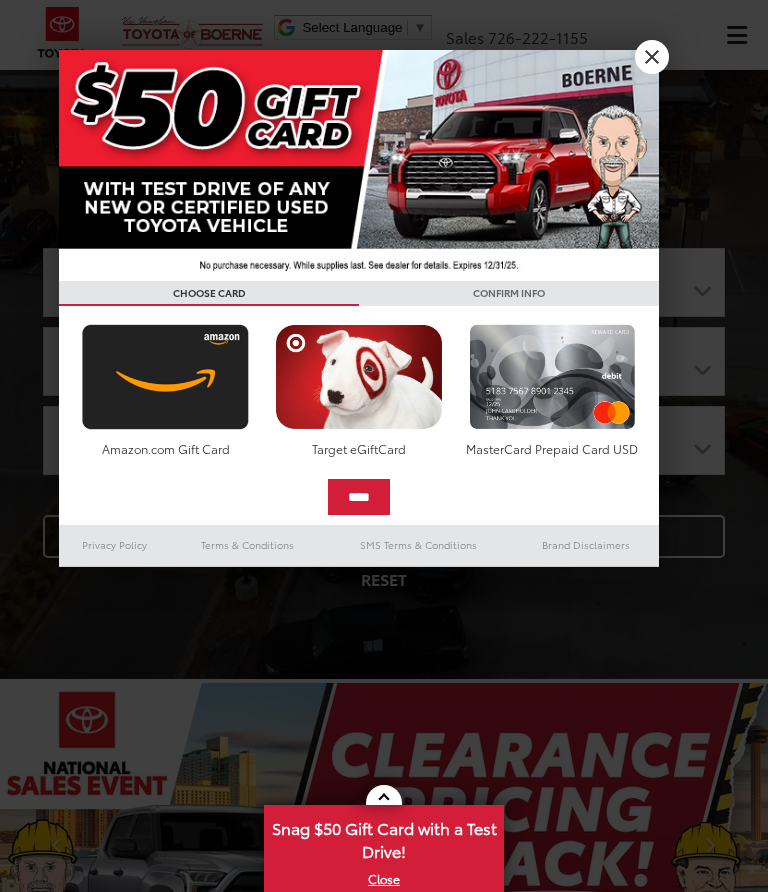 click on "X" at bounding box center [652, 57] 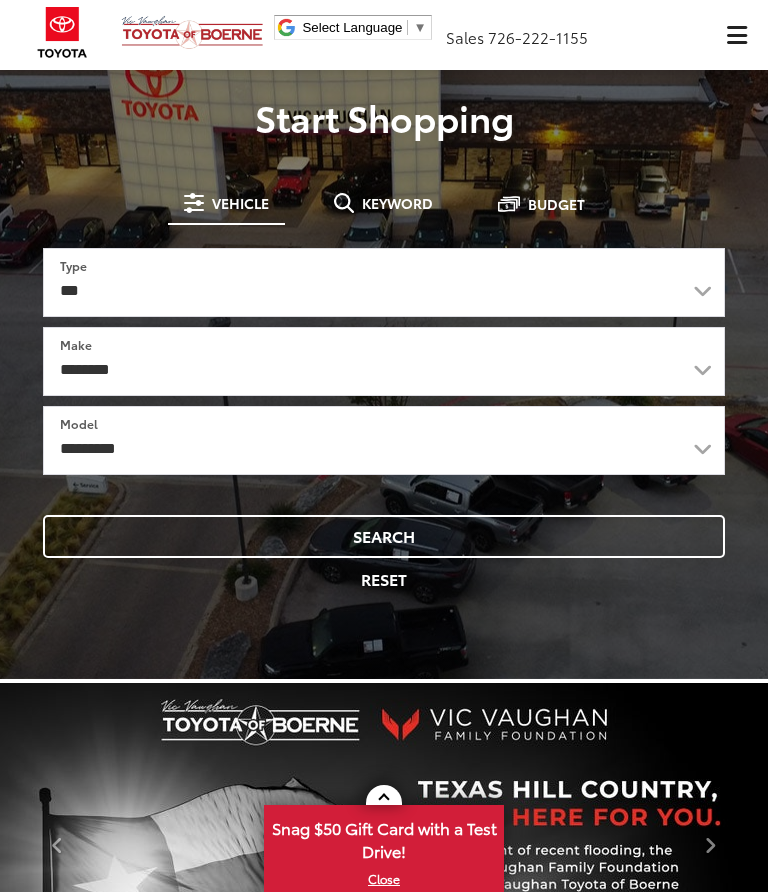 click at bounding box center (736, 35) 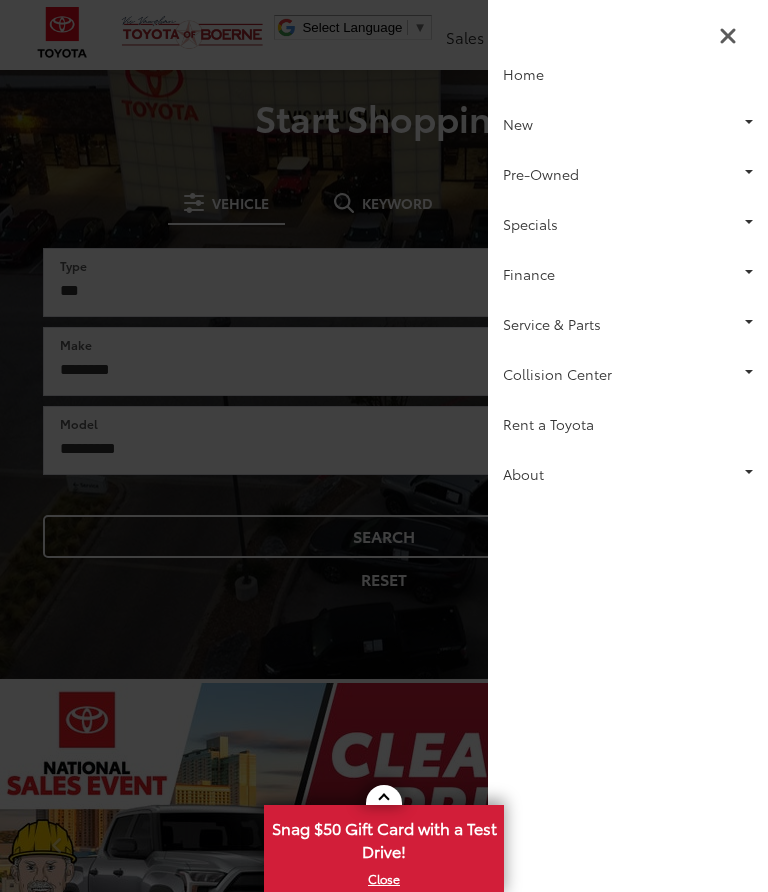 click on "Finance" at bounding box center [628, 274] 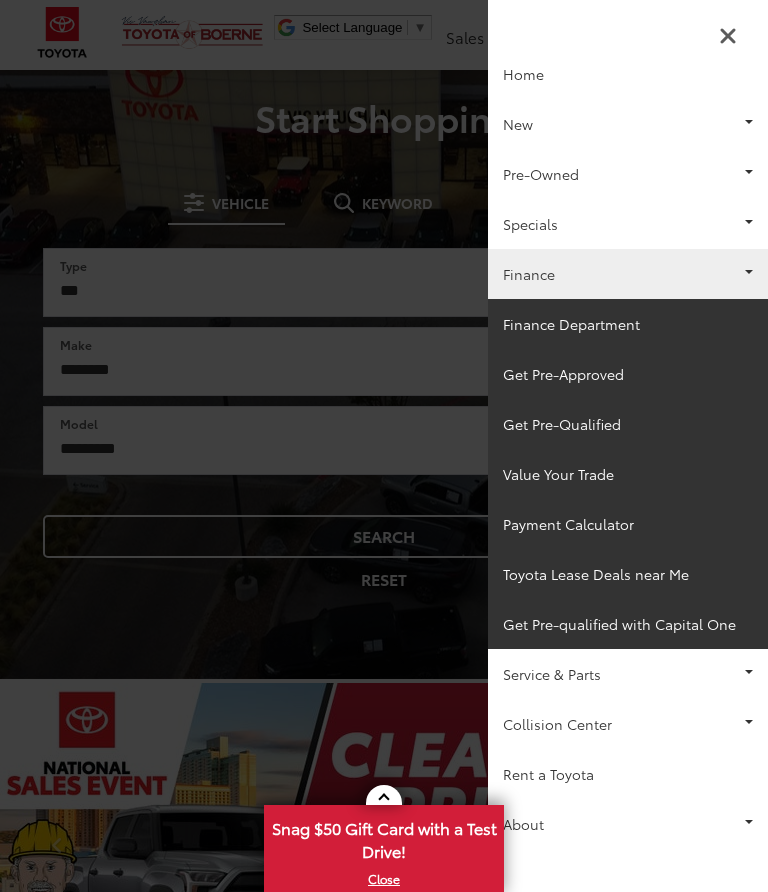 click on "About" at bounding box center (628, 824) 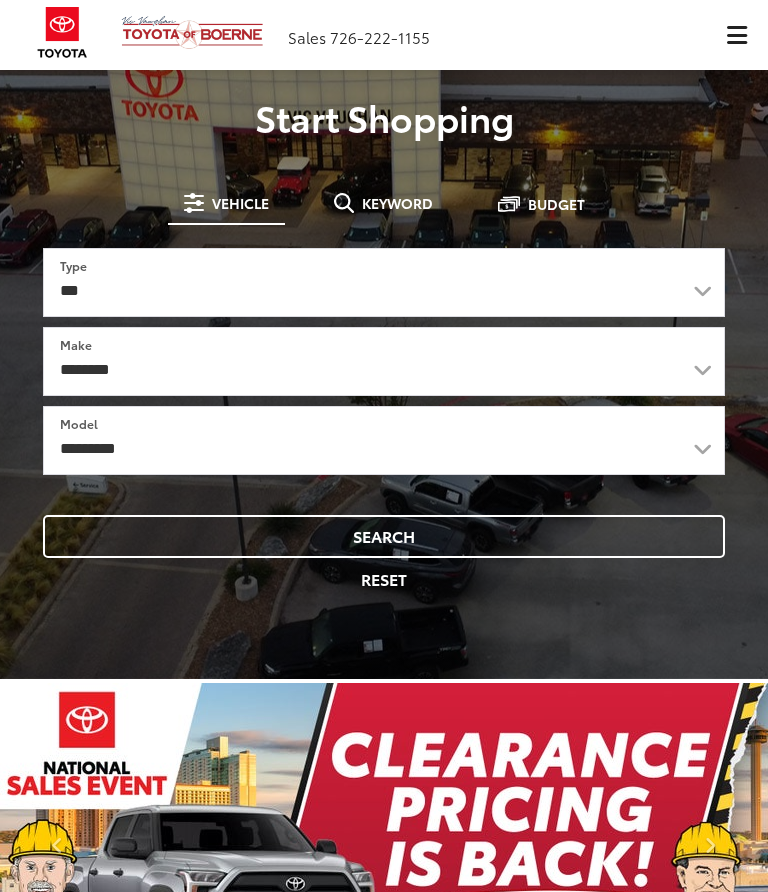 scroll, scrollTop: 0, scrollLeft: 0, axis: both 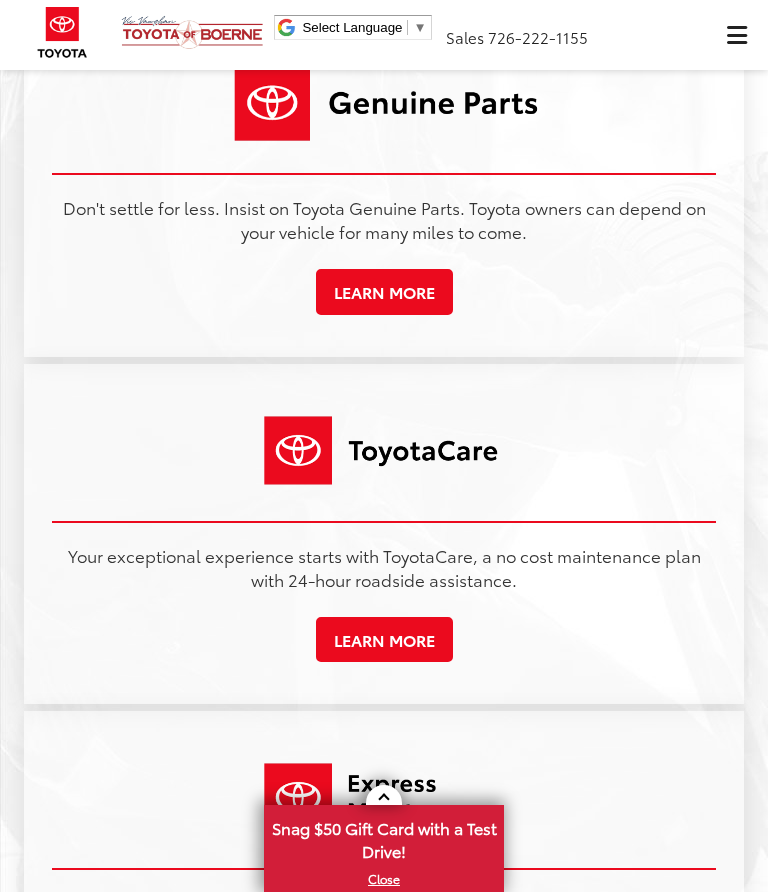 click at bounding box center [62, 32] 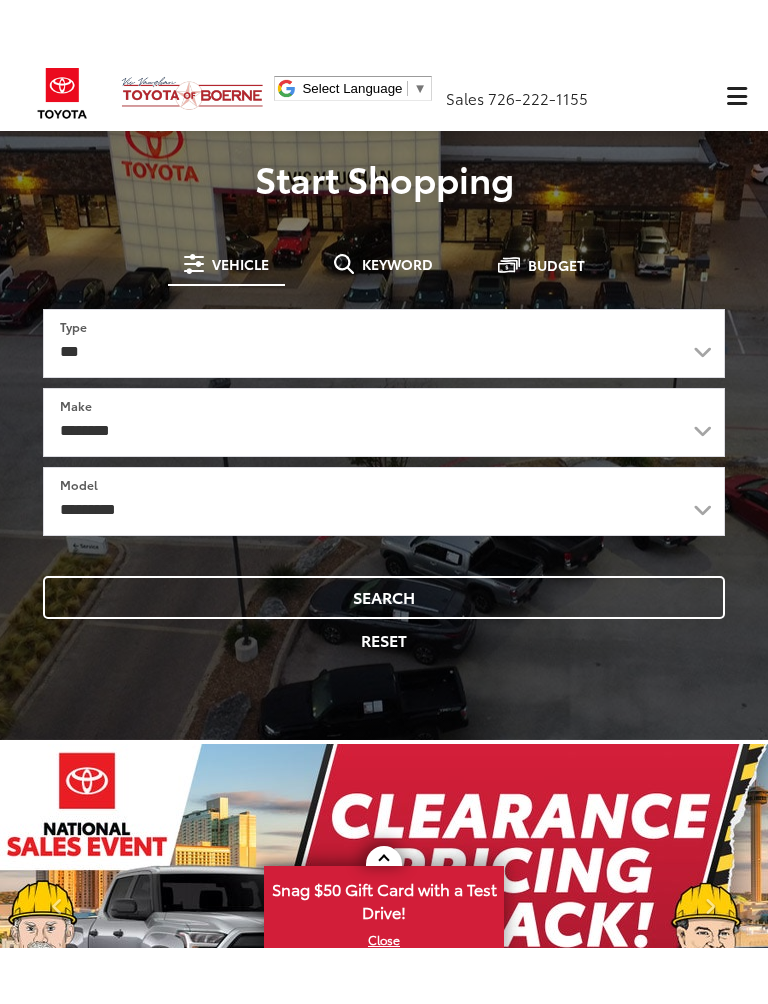 scroll, scrollTop: 1380, scrollLeft: 0, axis: vertical 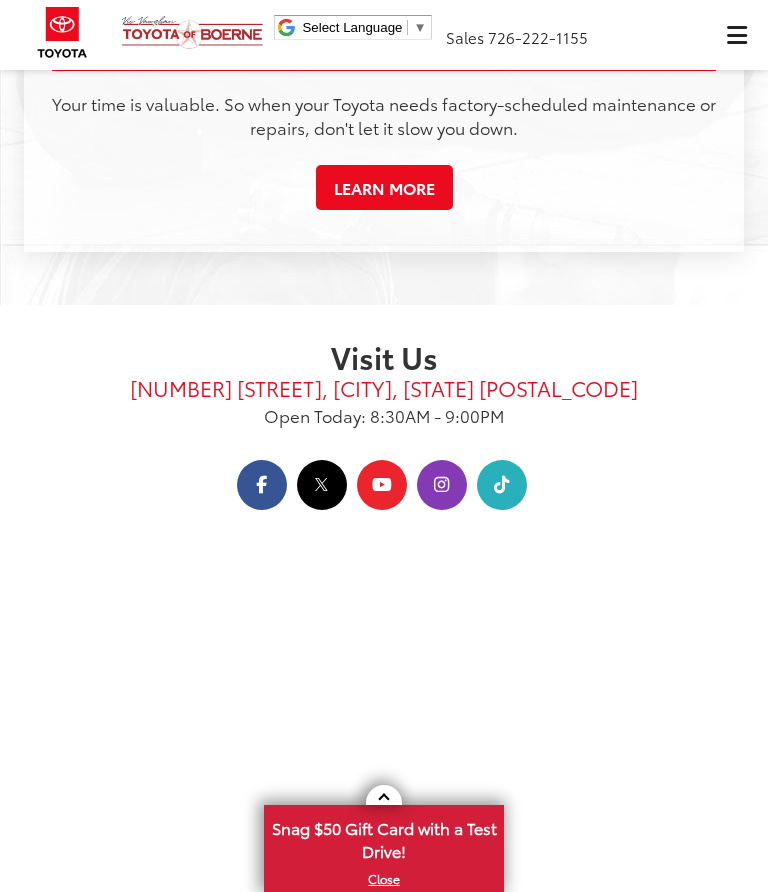 click at bounding box center [192, 32] 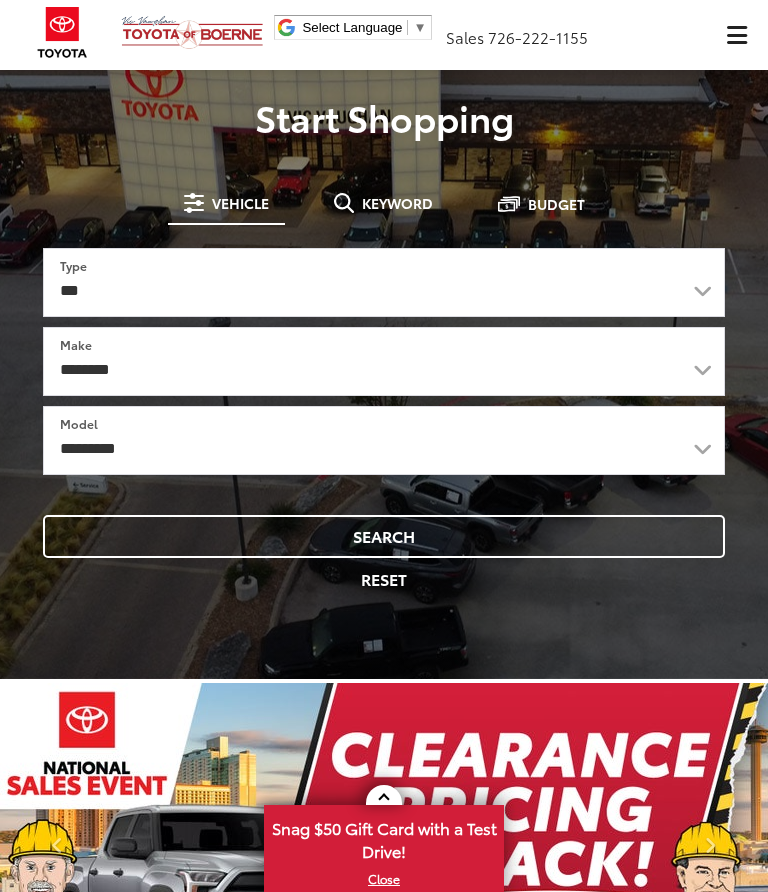 scroll, scrollTop: 0, scrollLeft: 0, axis: both 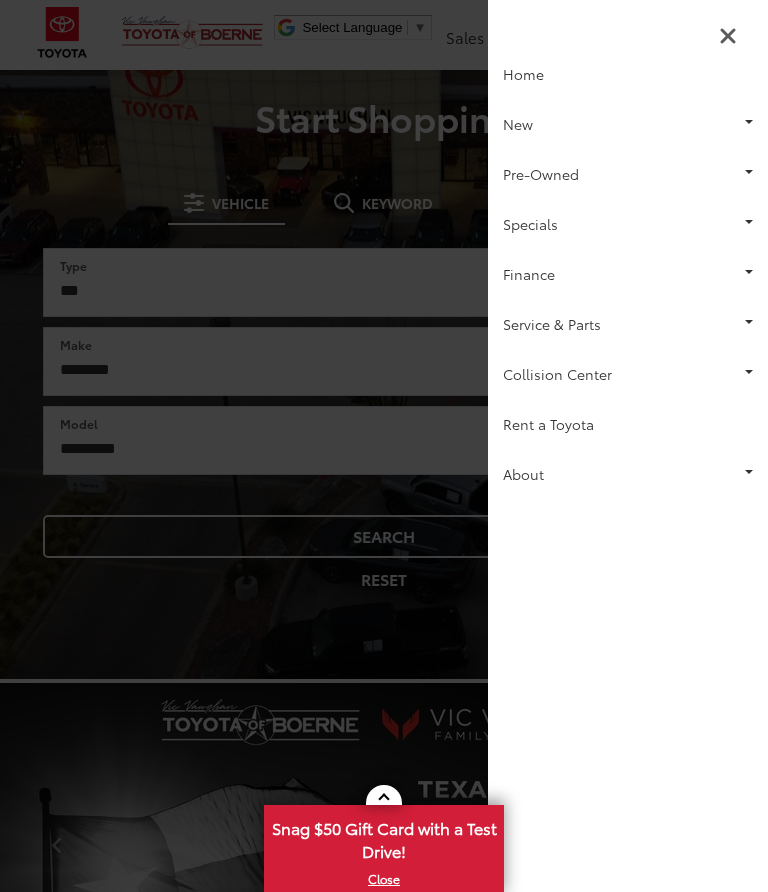 click on "Finance" at bounding box center [628, 274] 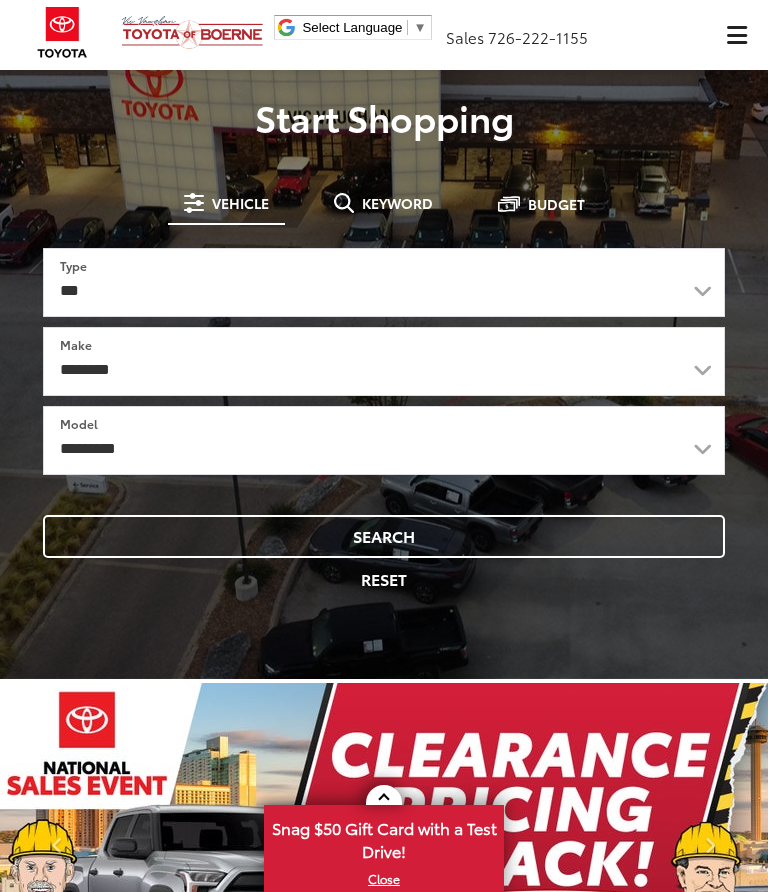 click at bounding box center (1008, 34) 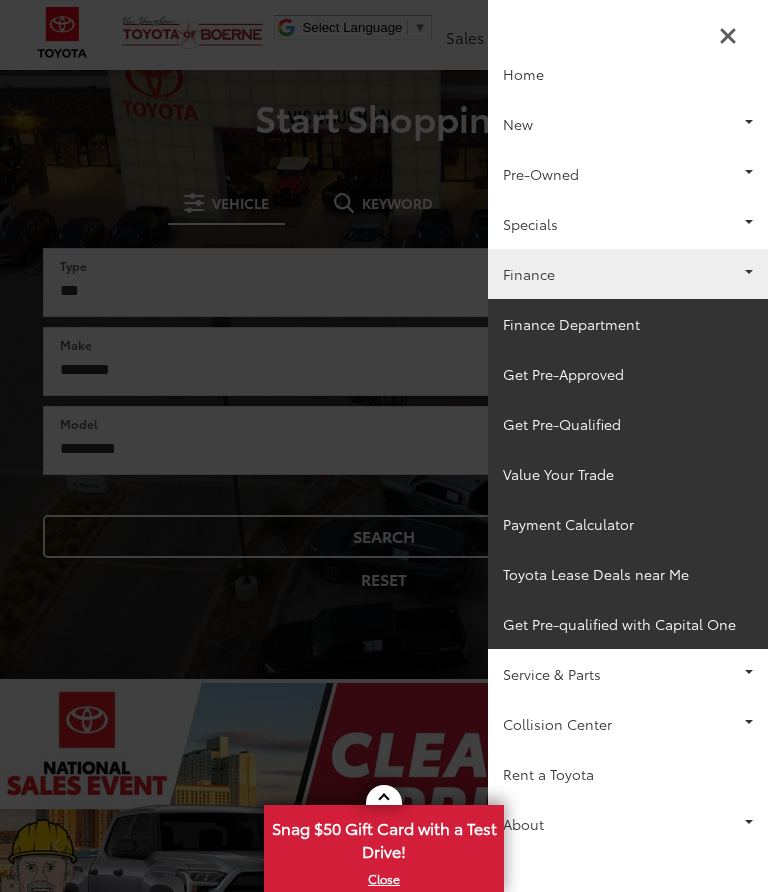 click at bounding box center [728, 36] 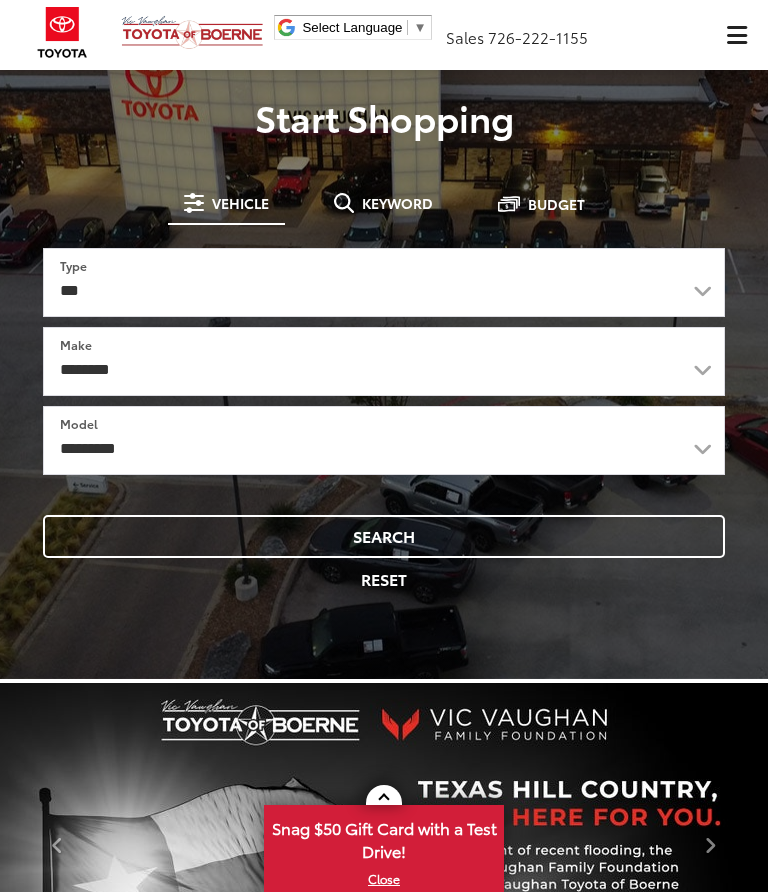 click at bounding box center [736, 35] 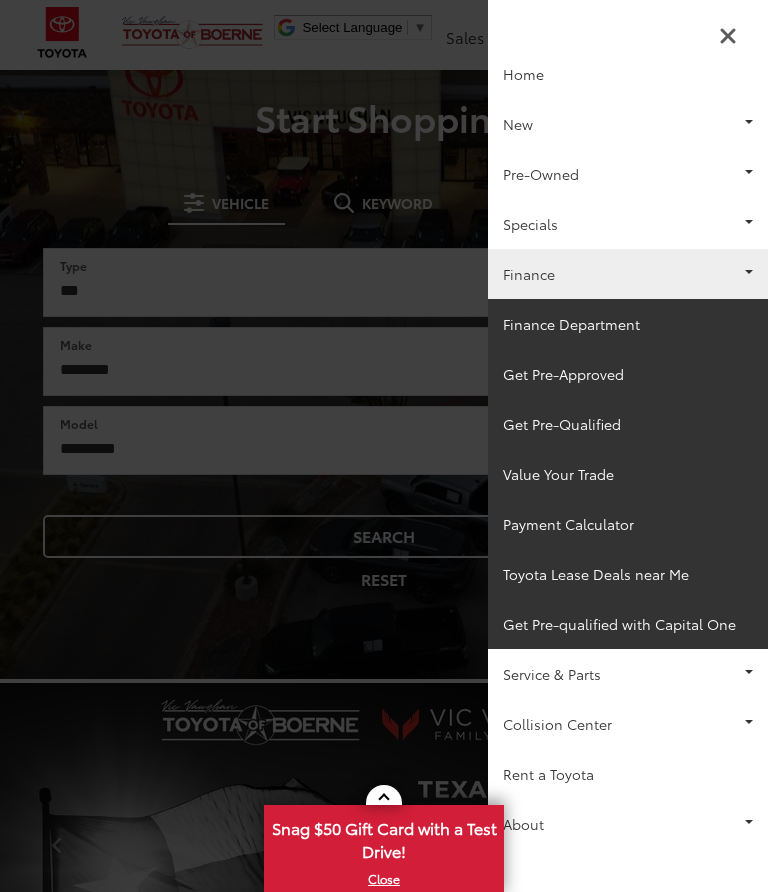 click on "Home" at bounding box center (628, 74) 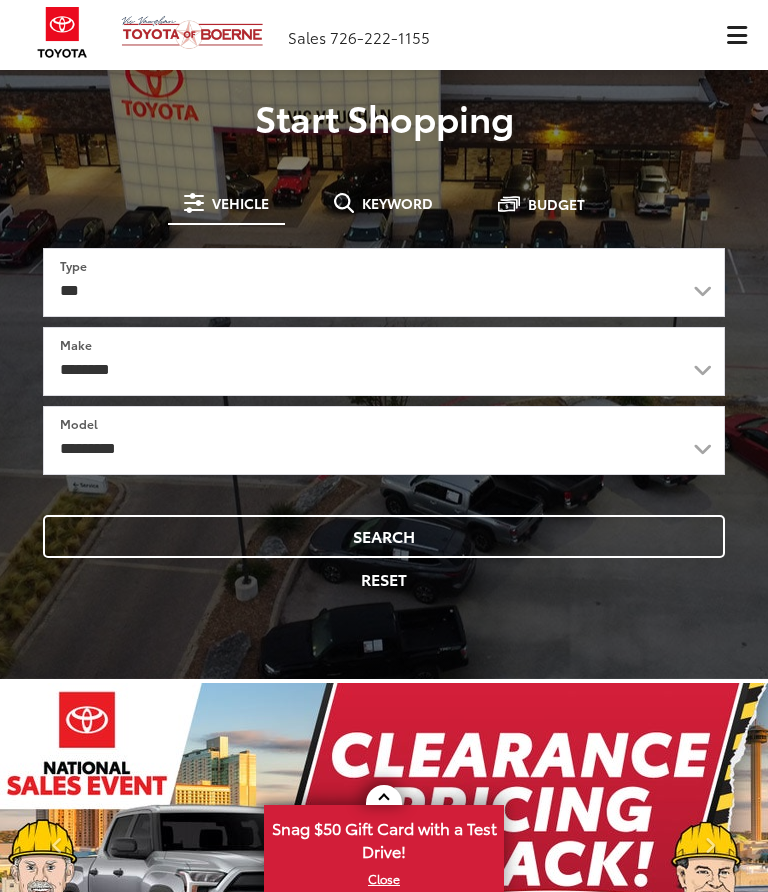 scroll, scrollTop: 0, scrollLeft: 0, axis: both 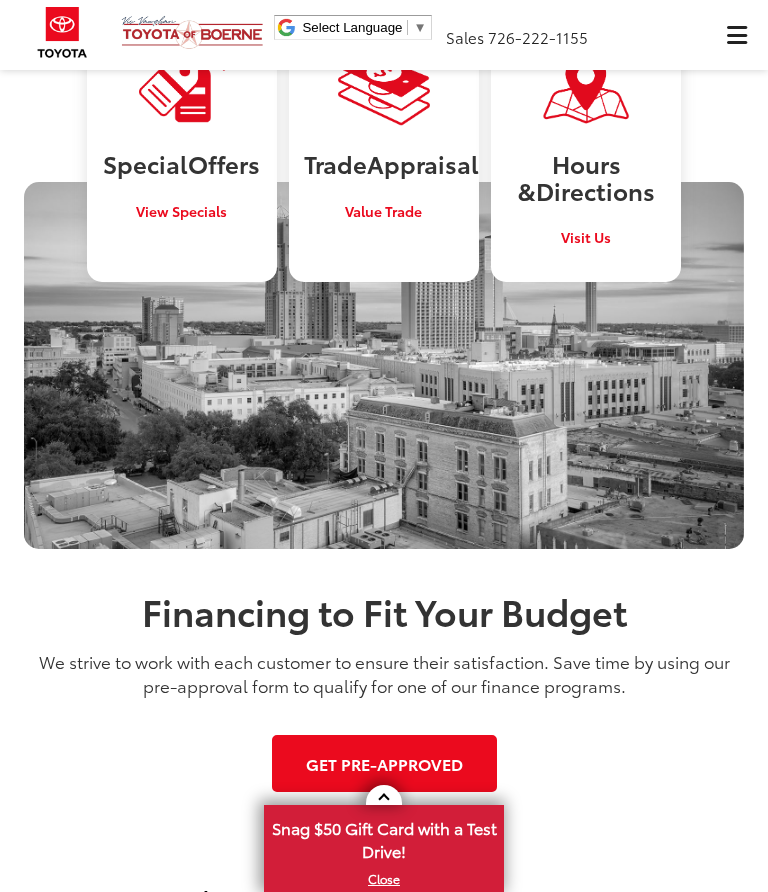 click at bounding box center [736, 35] 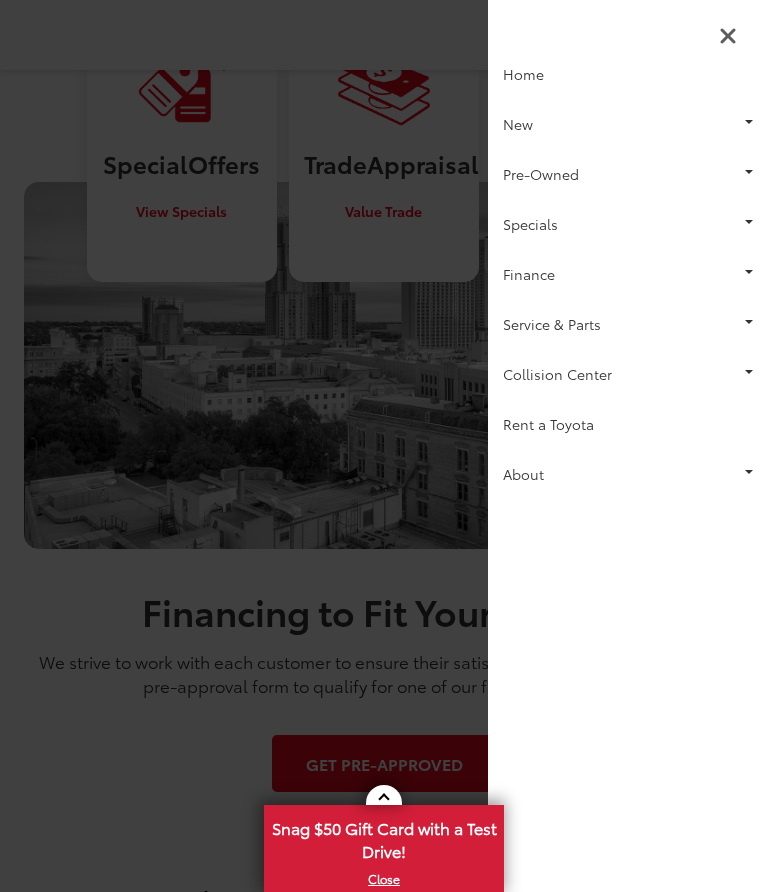 scroll, scrollTop: 0, scrollLeft: 0, axis: both 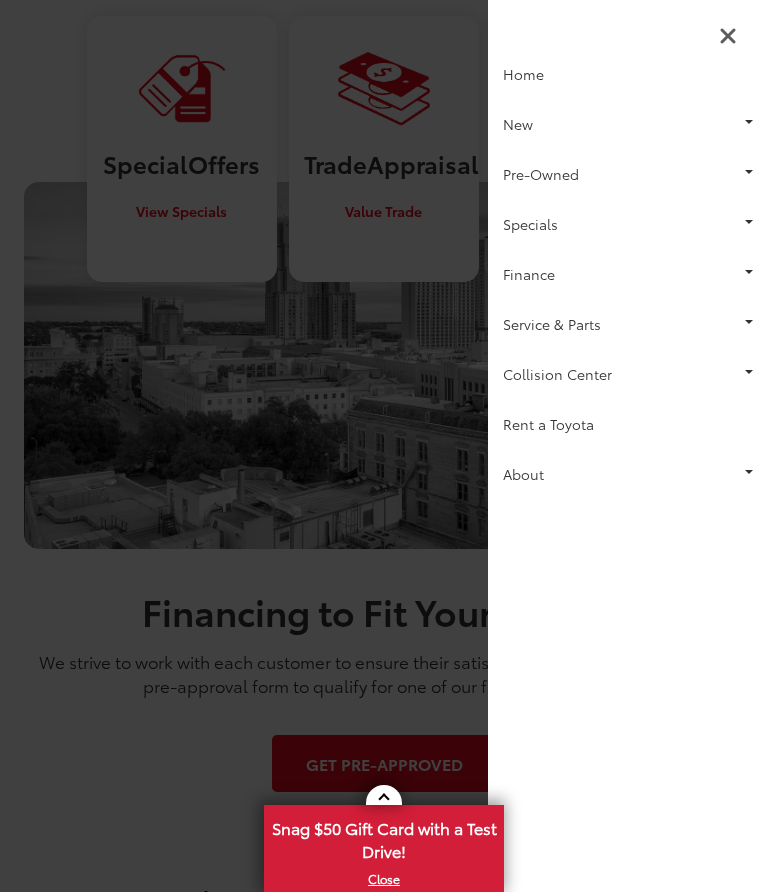 click on "About" at bounding box center (628, 474) 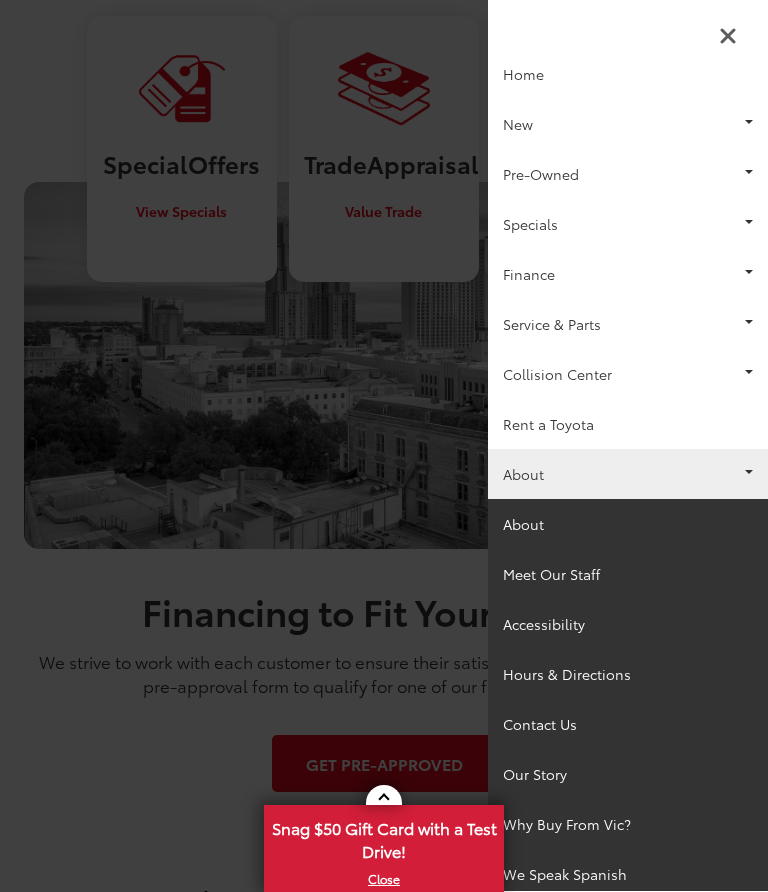 click on "Meet Our Staff" at bounding box center (628, 574) 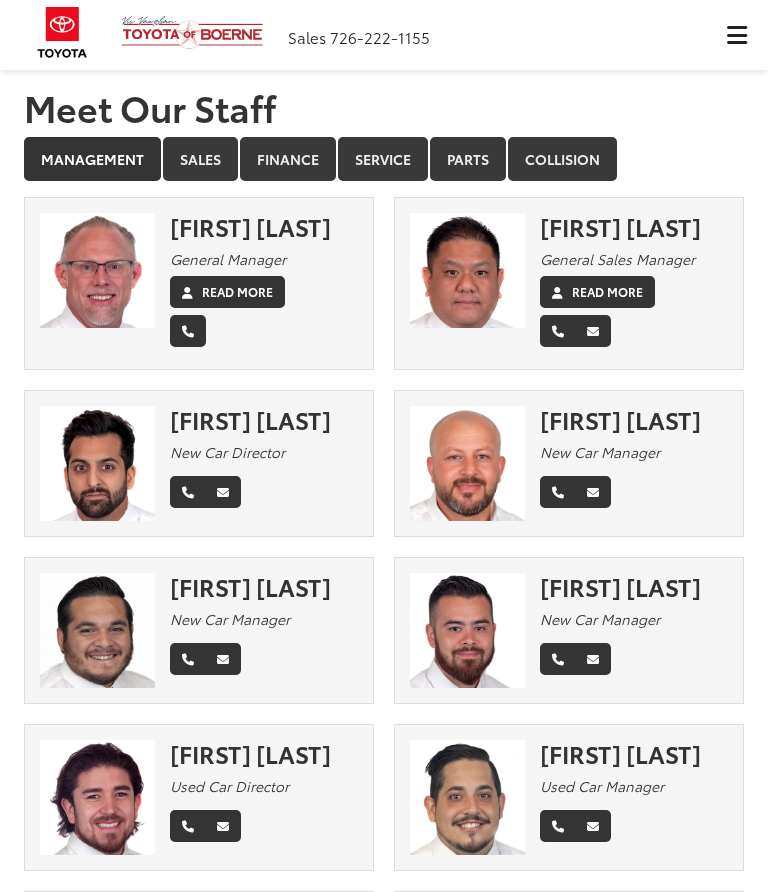 scroll, scrollTop: 0, scrollLeft: 0, axis: both 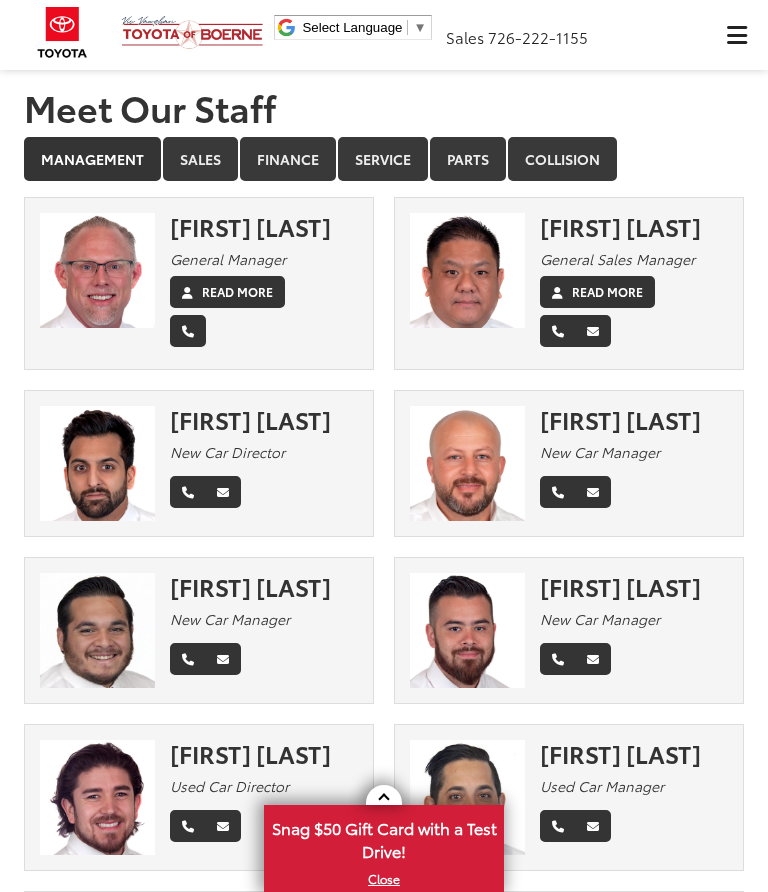 click on "Finance" at bounding box center (288, 159) 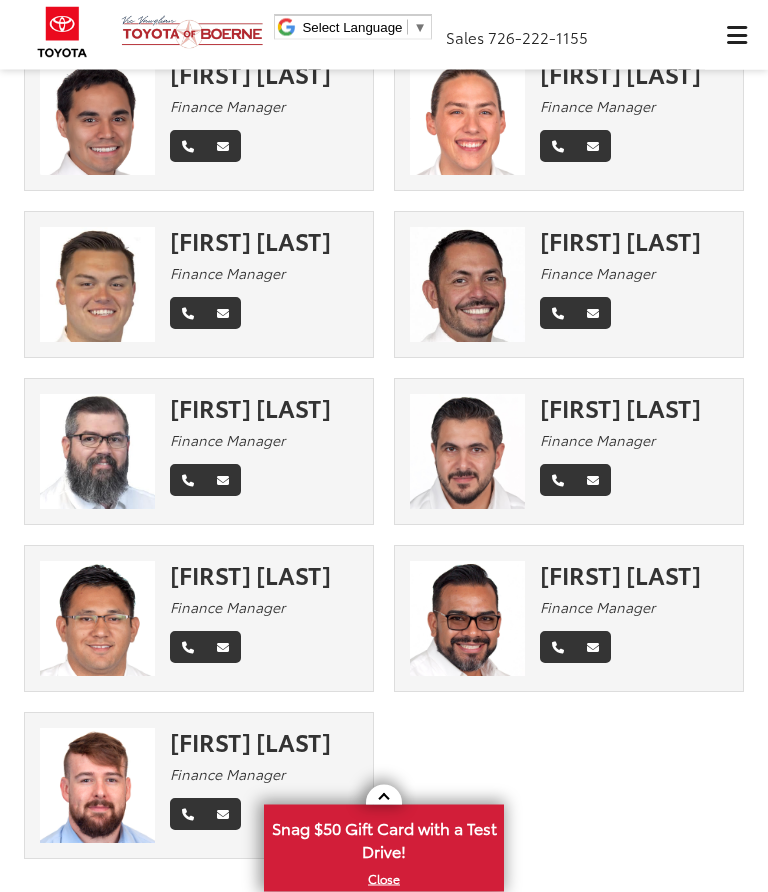 scroll, scrollTop: 317, scrollLeft: 0, axis: vertical 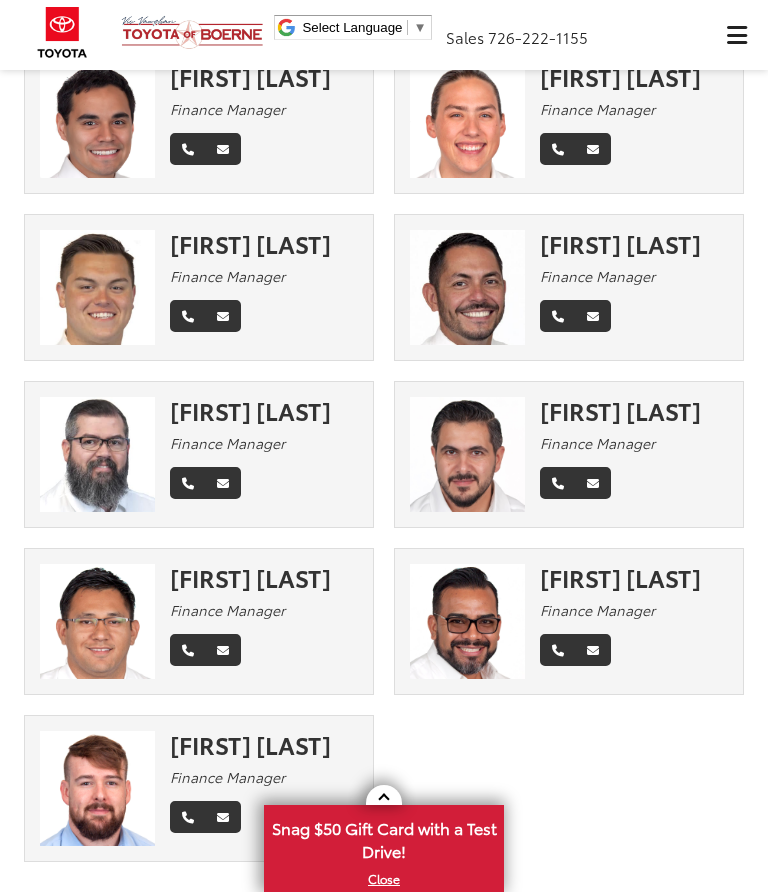 click on "[FIRST] [LAST]" at bounding box center (264, 243) 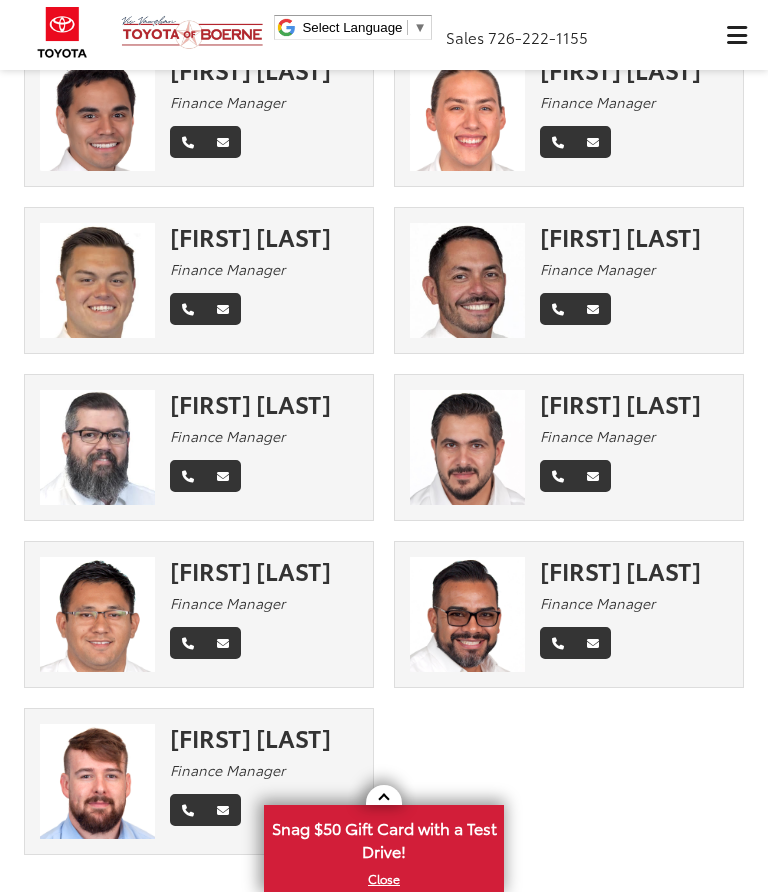 click at bounding box center (97, 280) 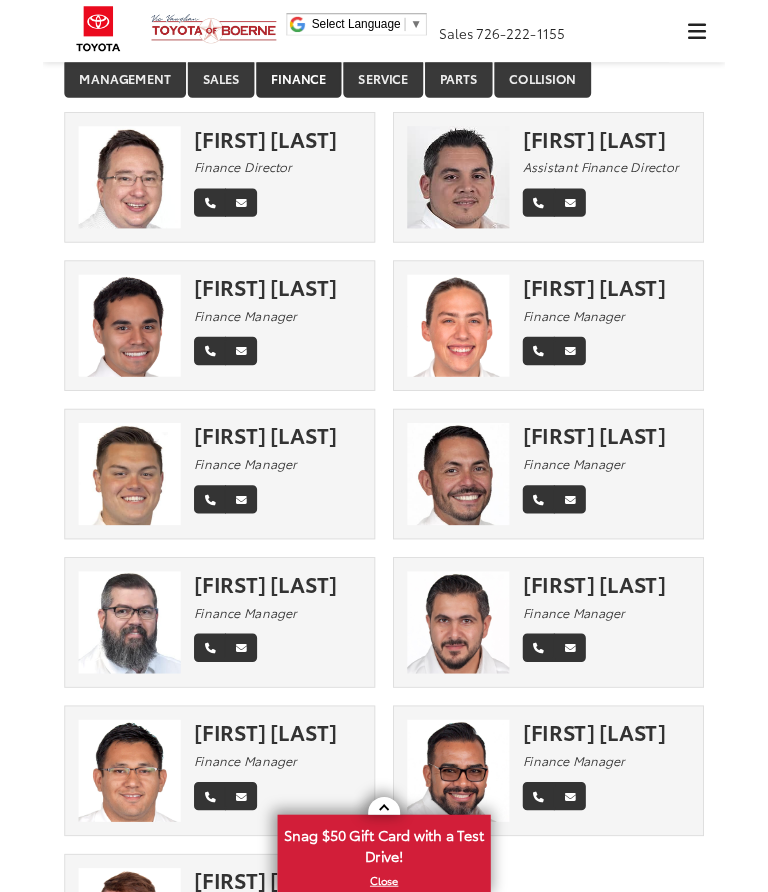 scroll, scrollTop: 73, scrollLeft: 0, axis: vertical 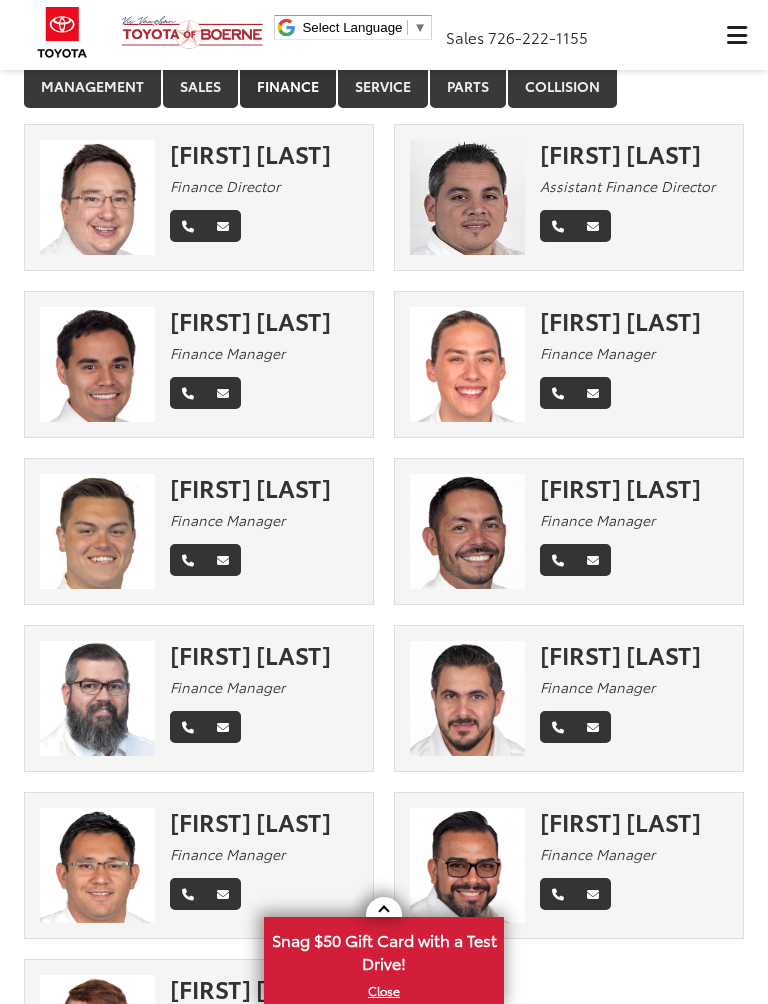 click on "[FIRST] [LAST]" at bounding box center (264, 487) 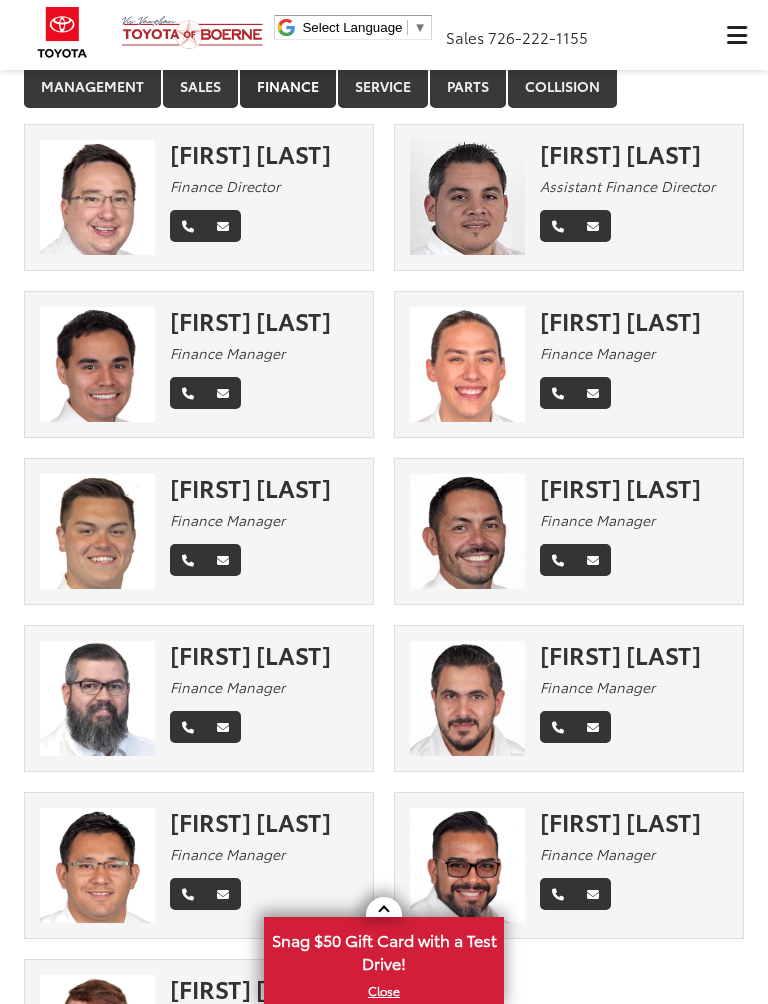 click at bounding box center [223, 560] 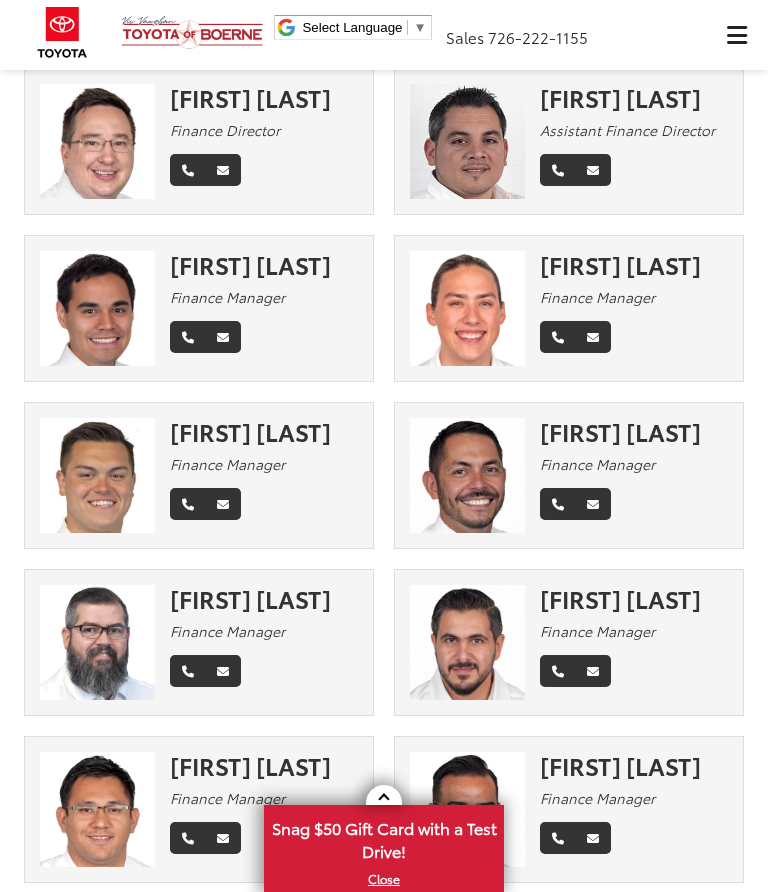 scroll, scrollTop: 125, scrollLeft: 0, axis: vertical 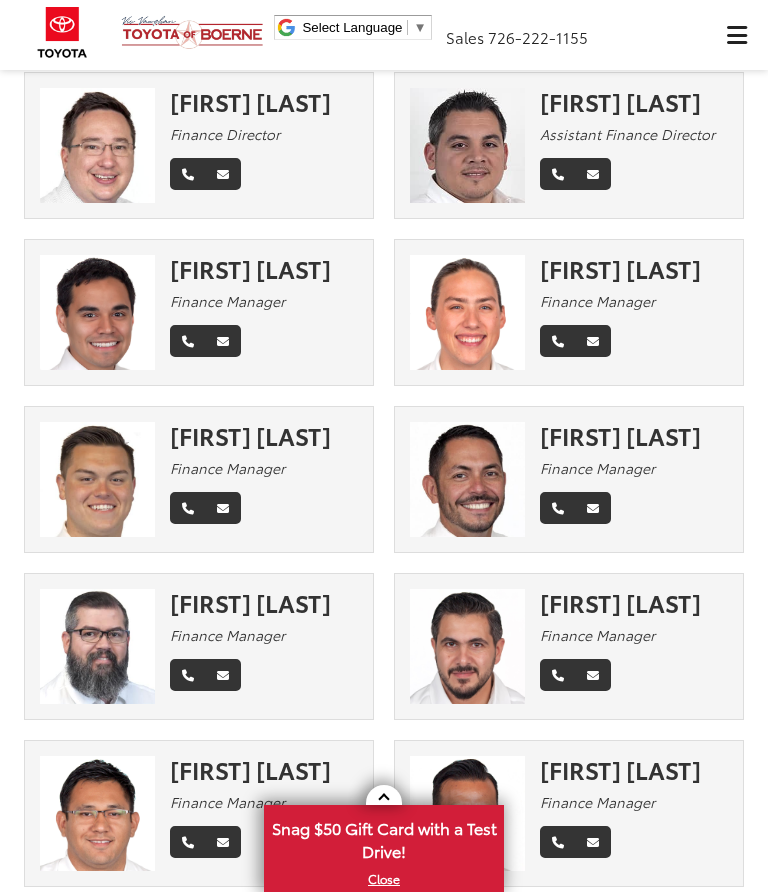 click on "[FIRST] [LAST]
Finance Manager" at bounding box center [271, 476] 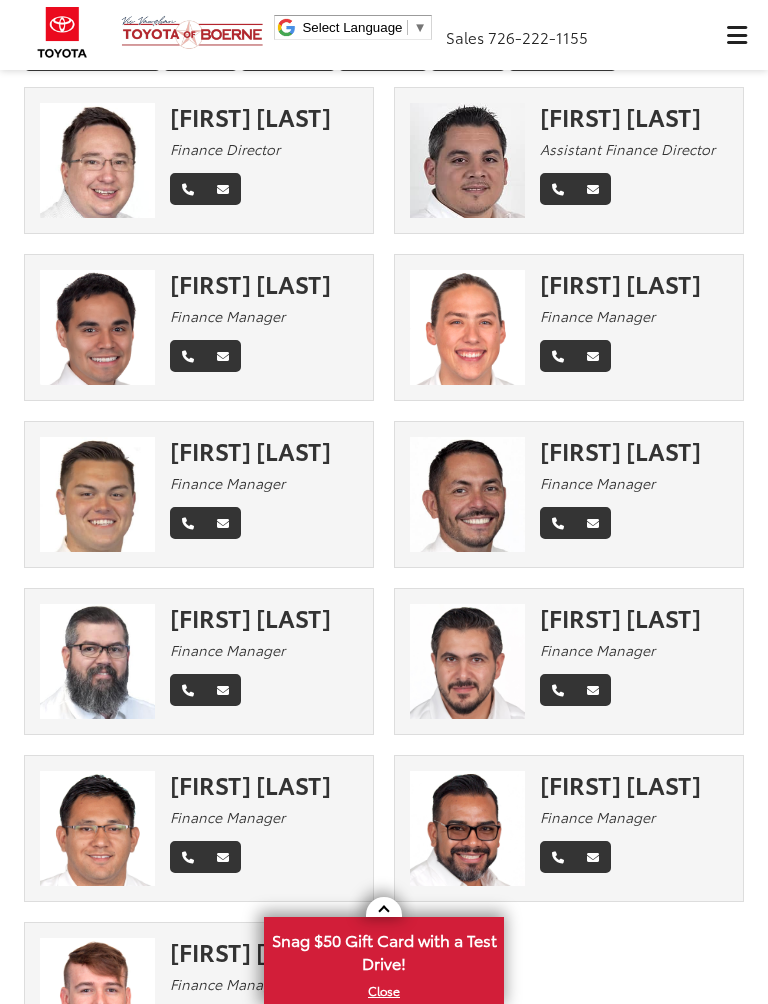 scroll, scrollTop: 119, scrollLeft: 0, axis: vertical 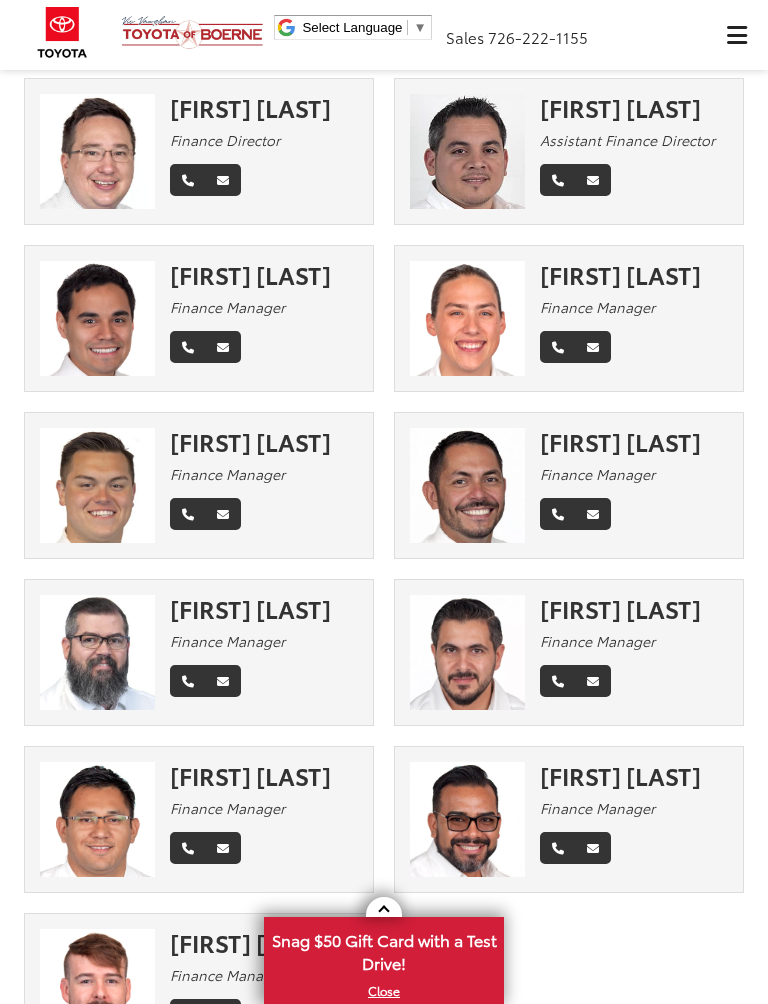 click at bounding box center (97, 485) 